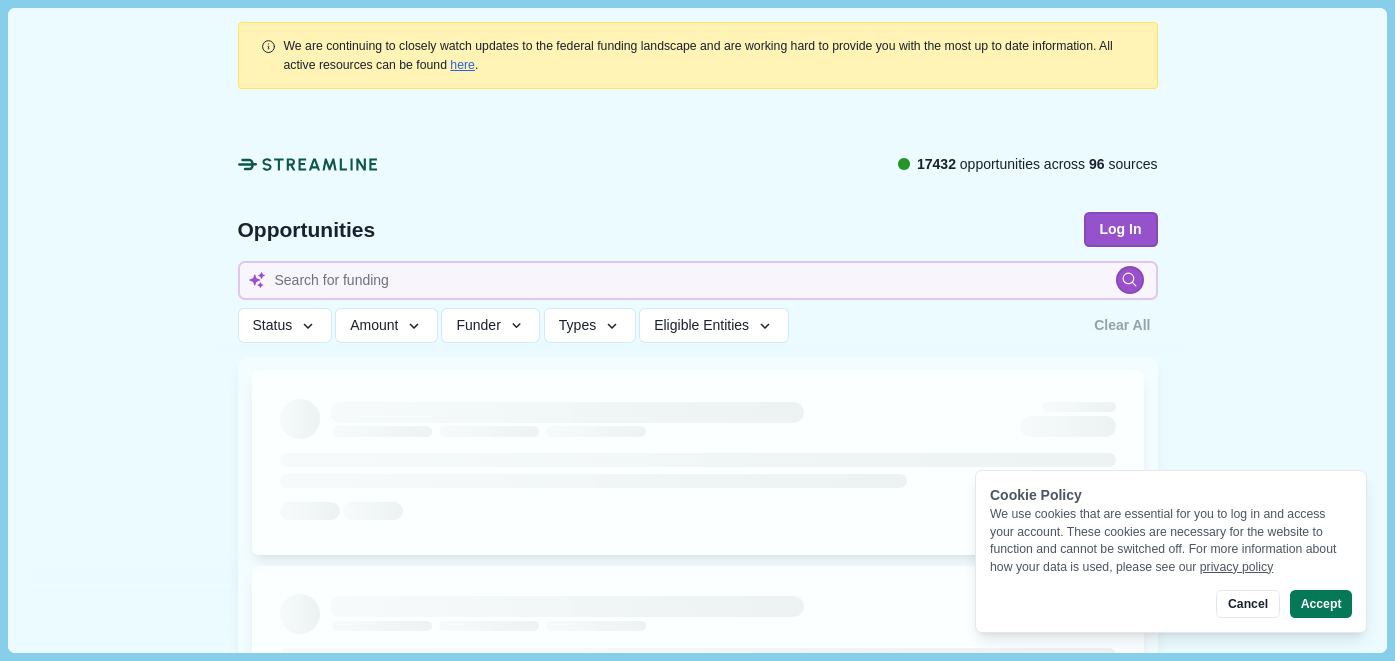 scroll, scrollTop: 0, scrollLeft: 0, axis: both 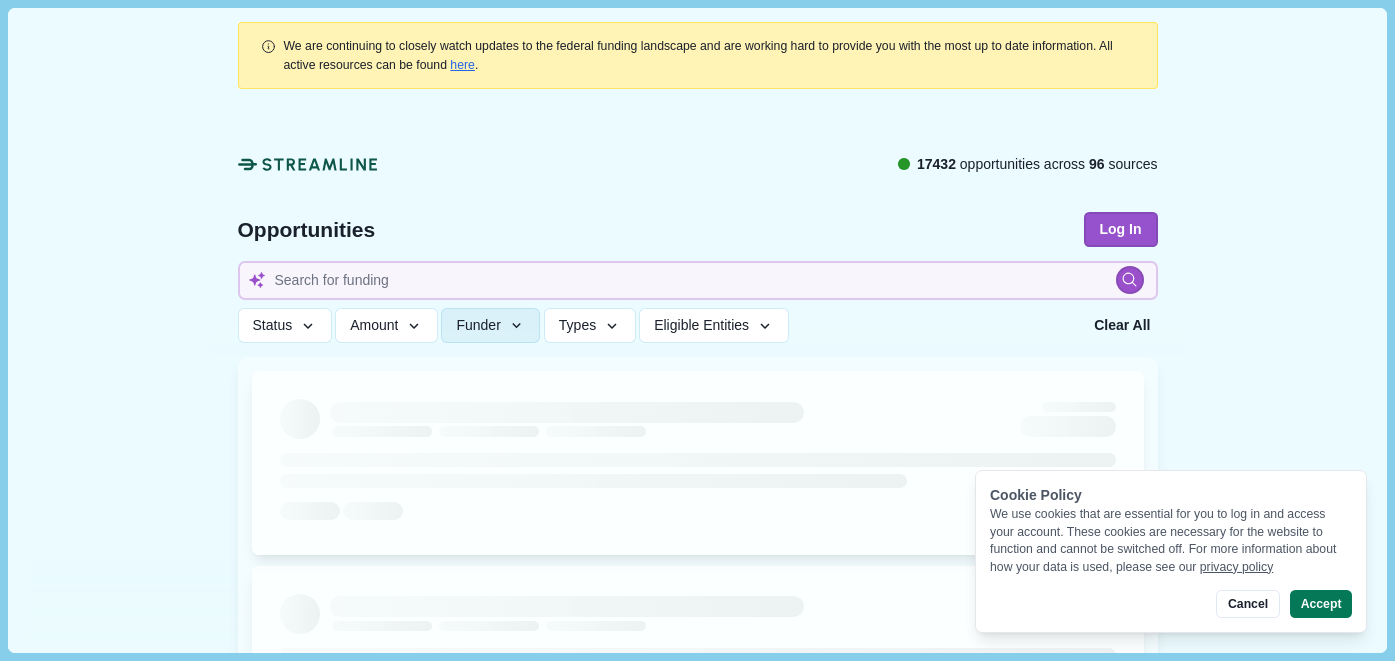 type 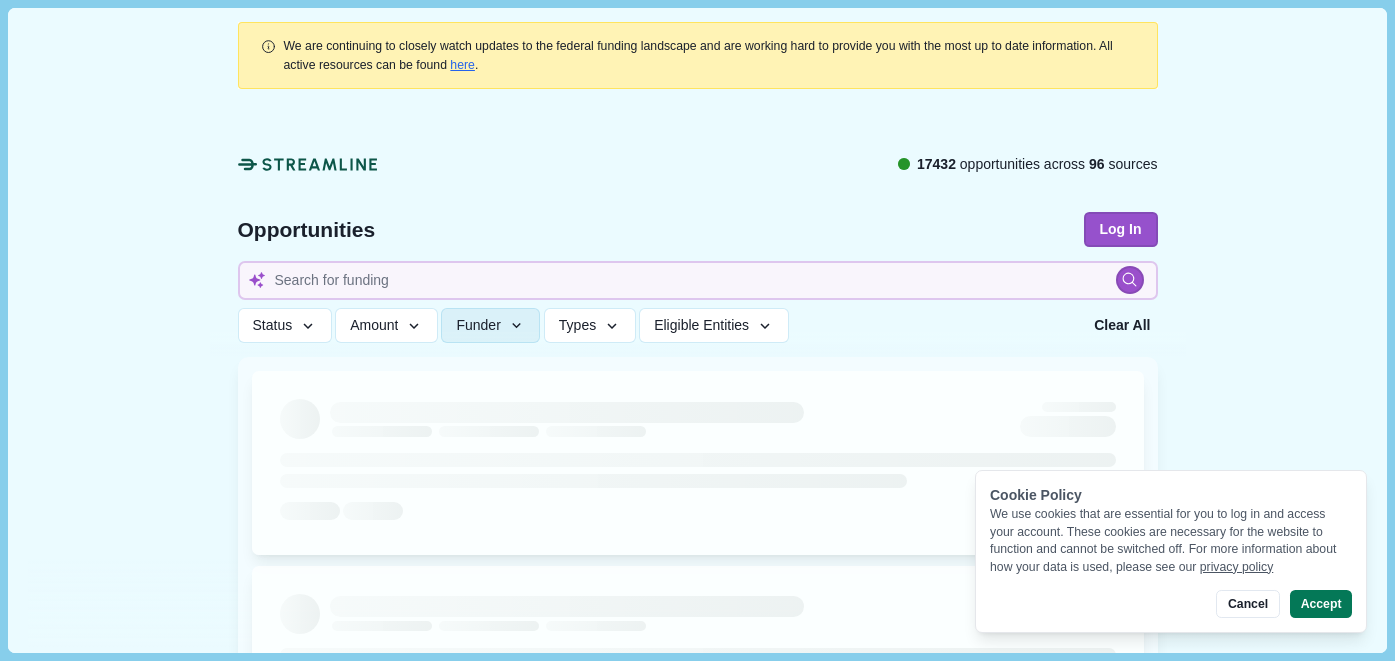 type 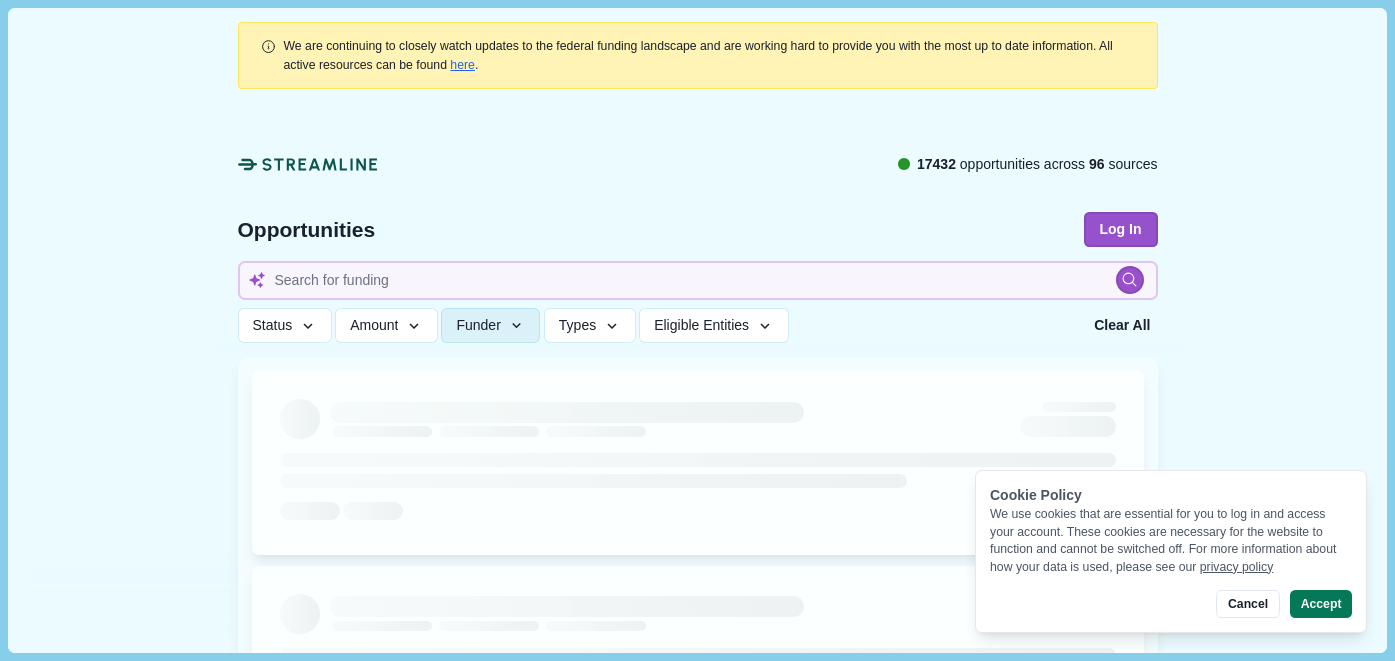 type 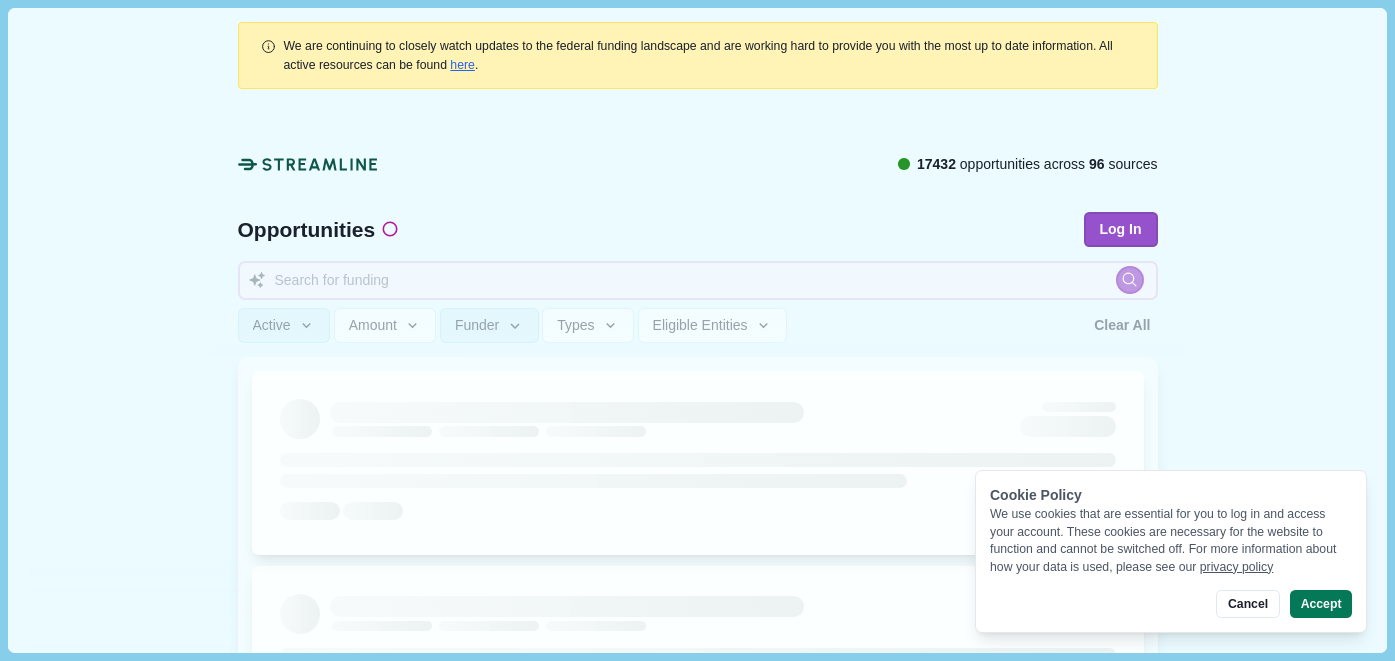 type 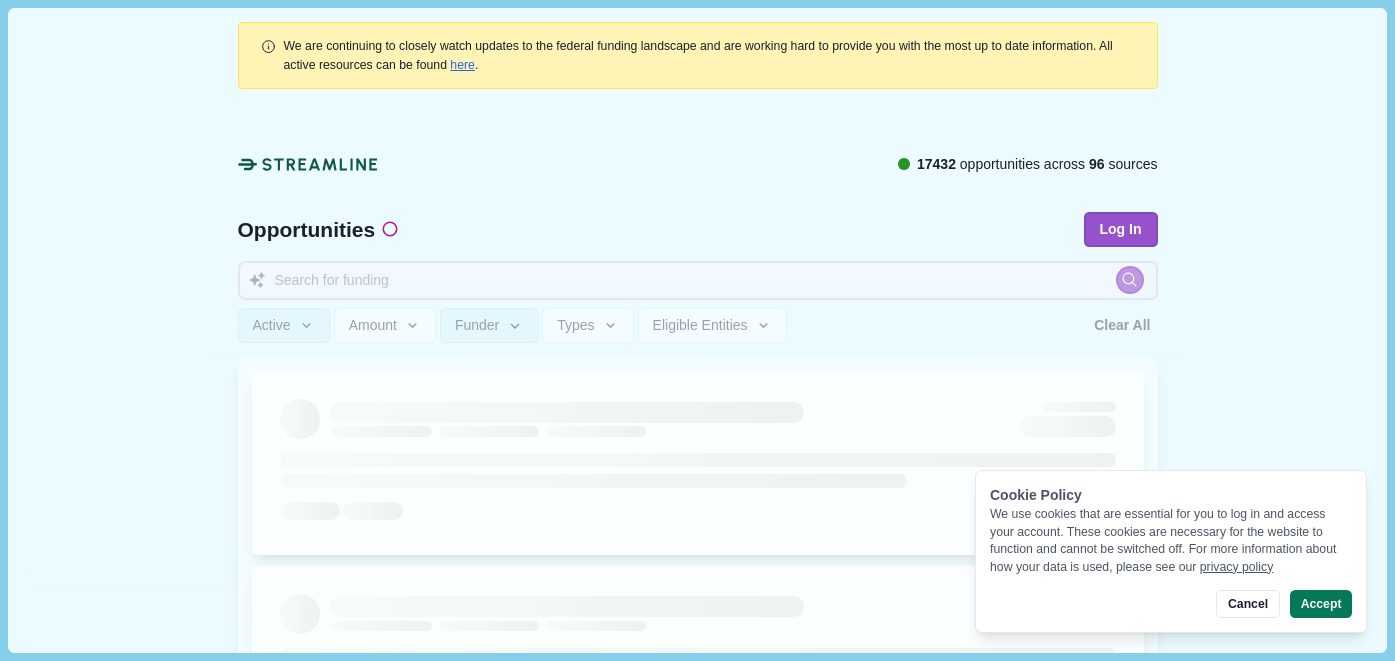type 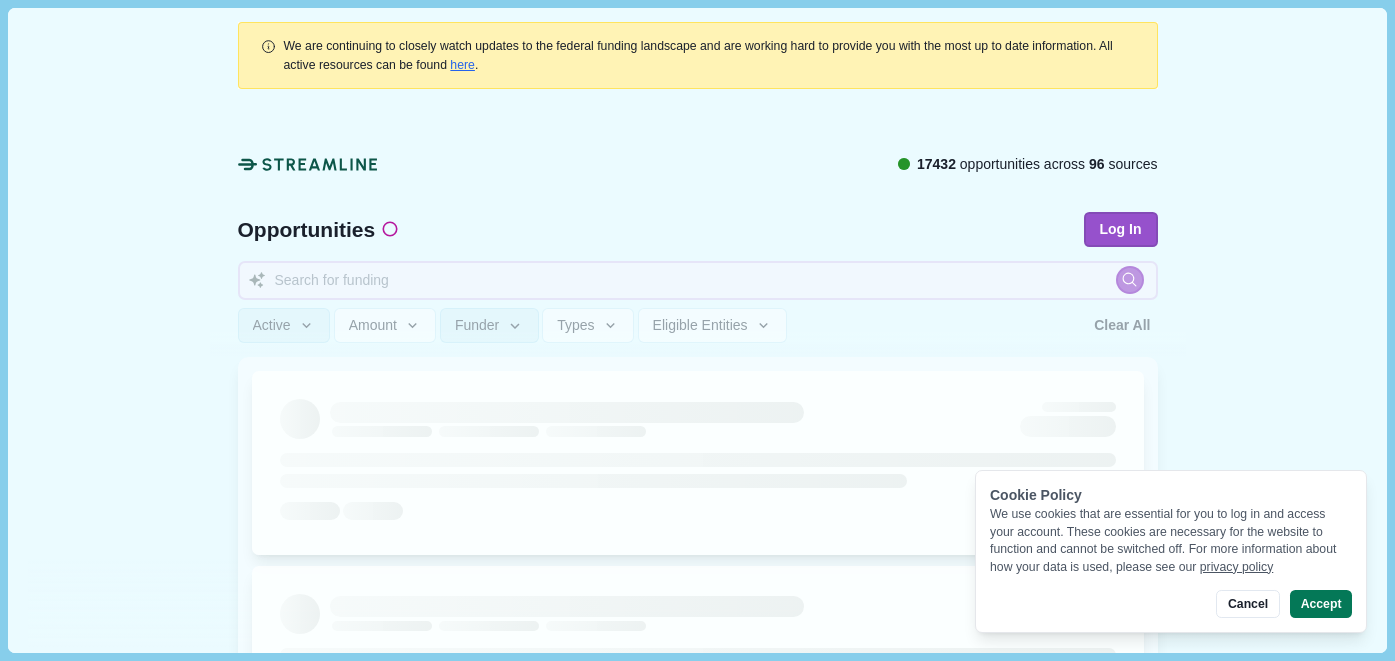 type 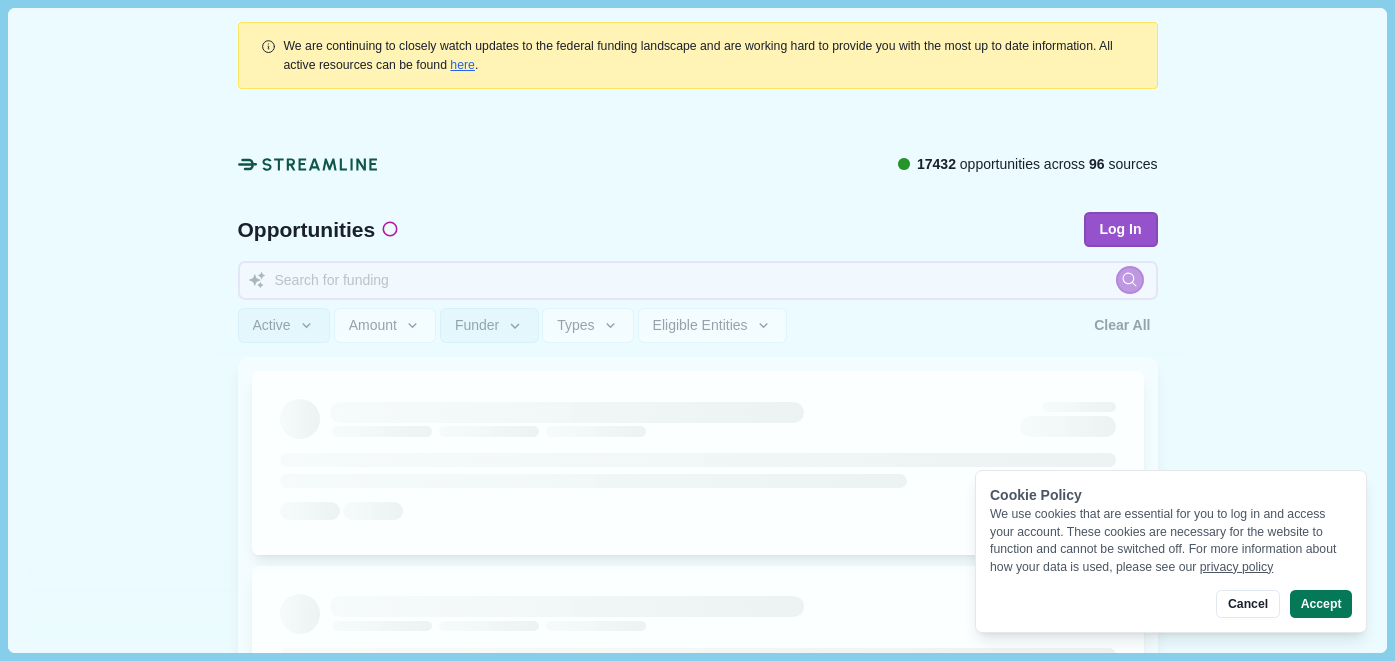 type 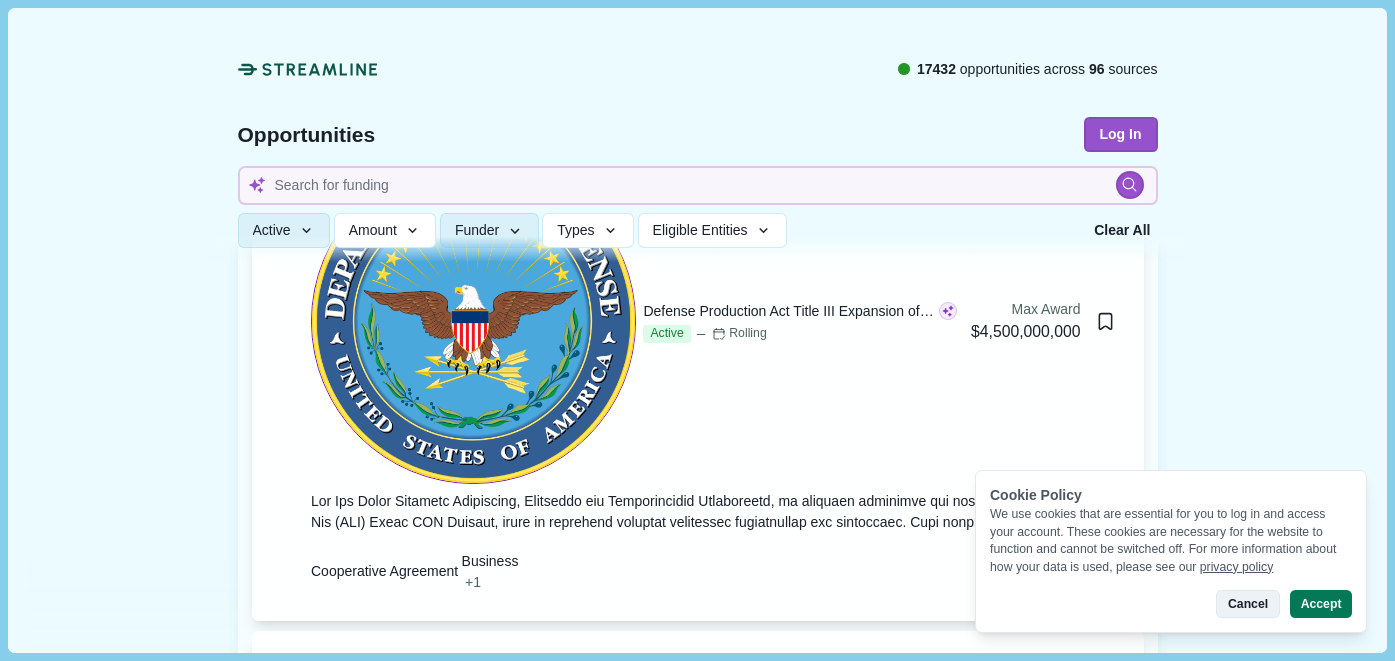 scroll, scrollTop: 546, scrollLeft: 0, axis: vertical 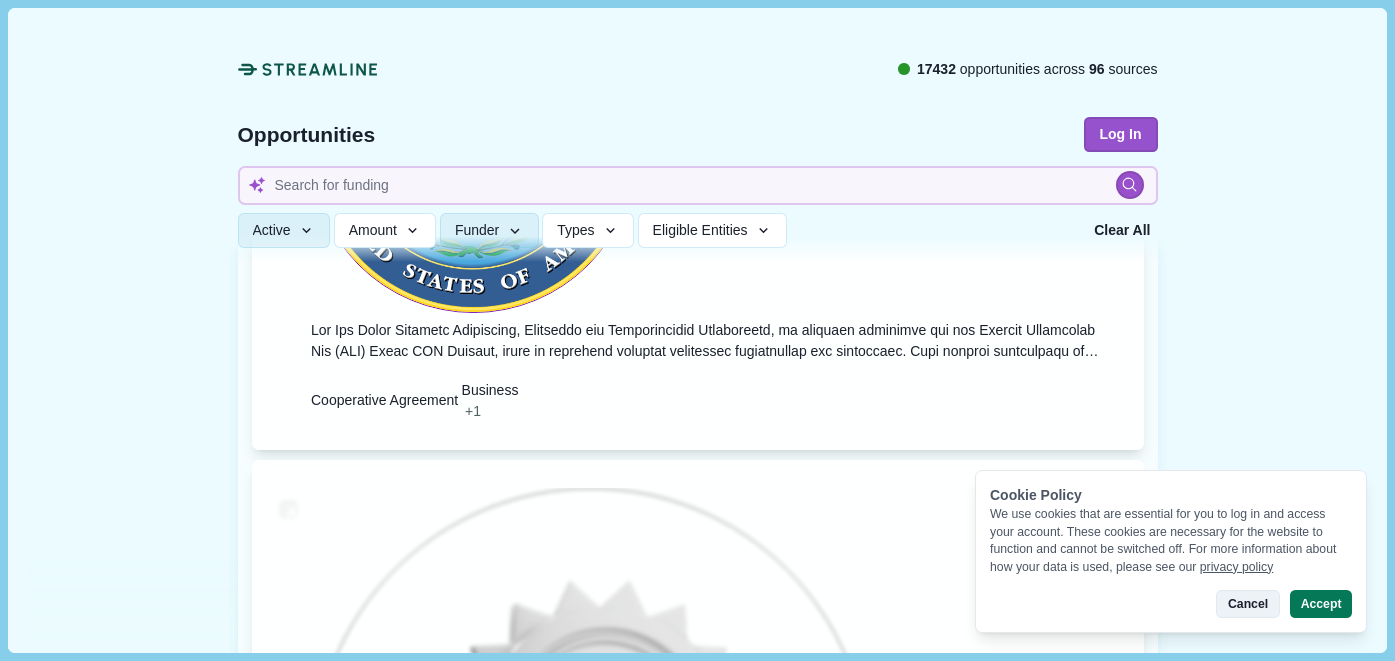 click on "Cancel" at bounding box center (1247, 604) 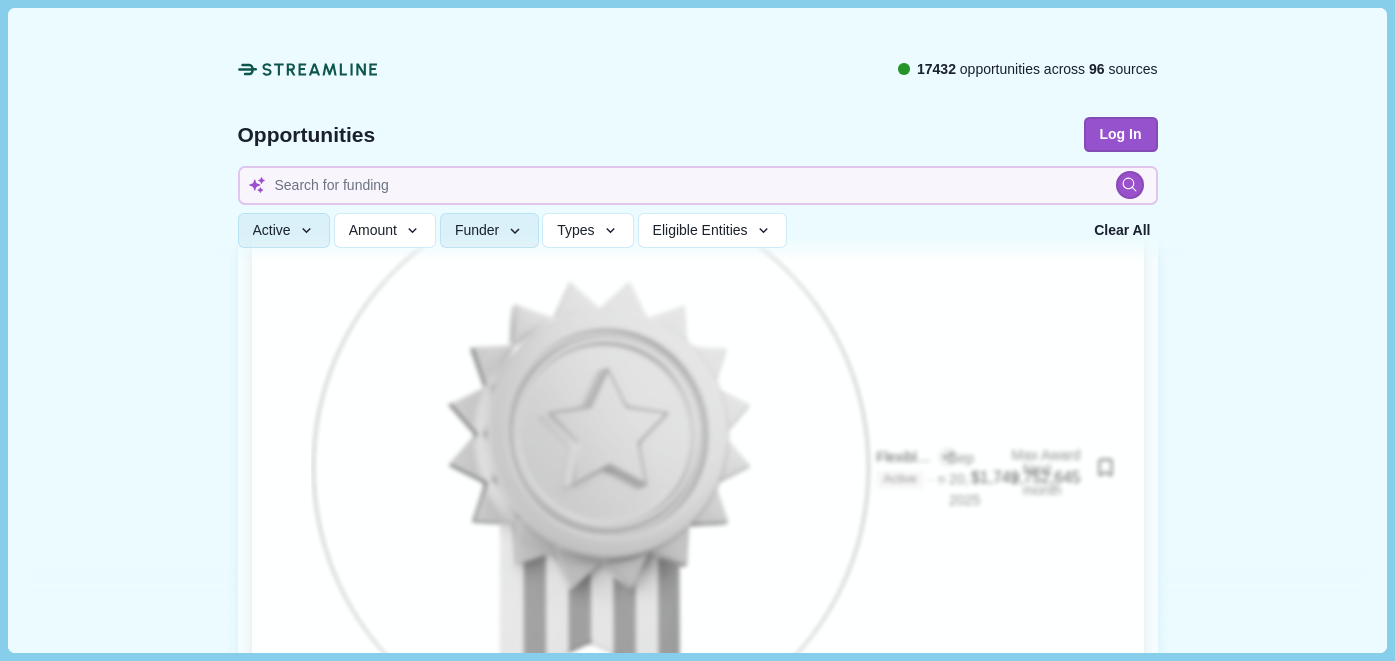 scroll, scrollTop: 869, scrollLeft: 0, axis: vertical 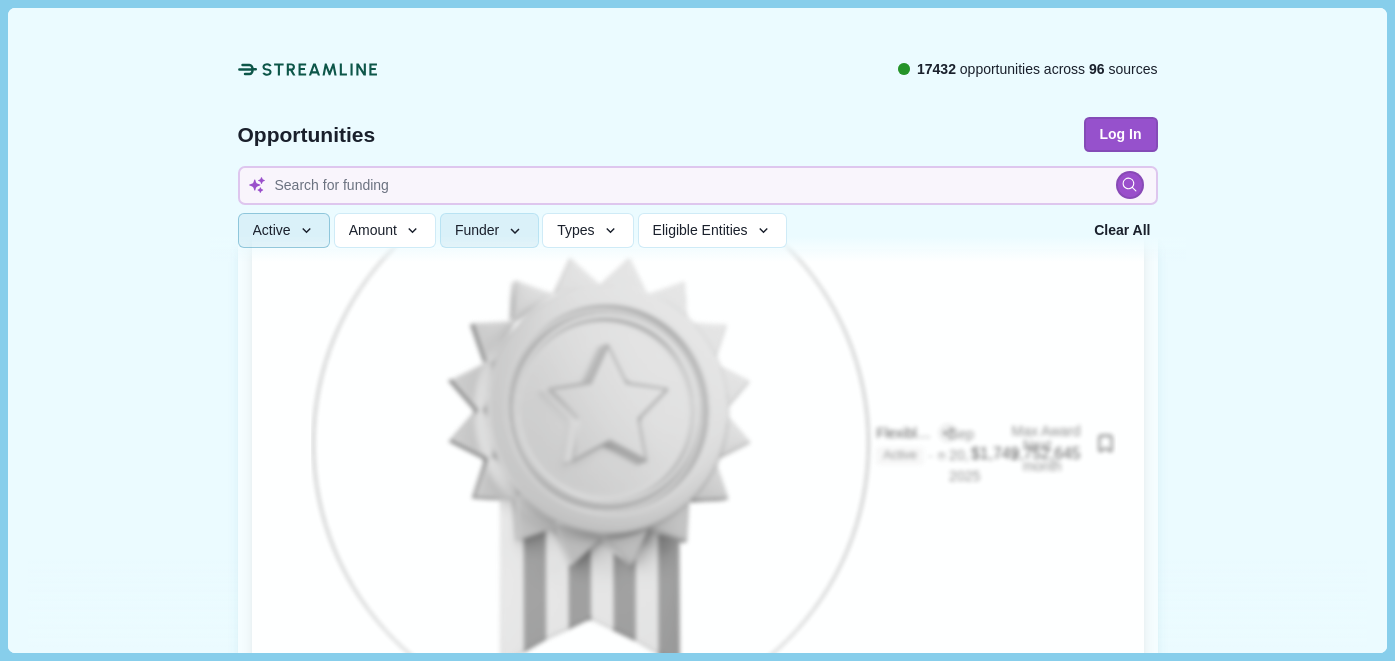 click 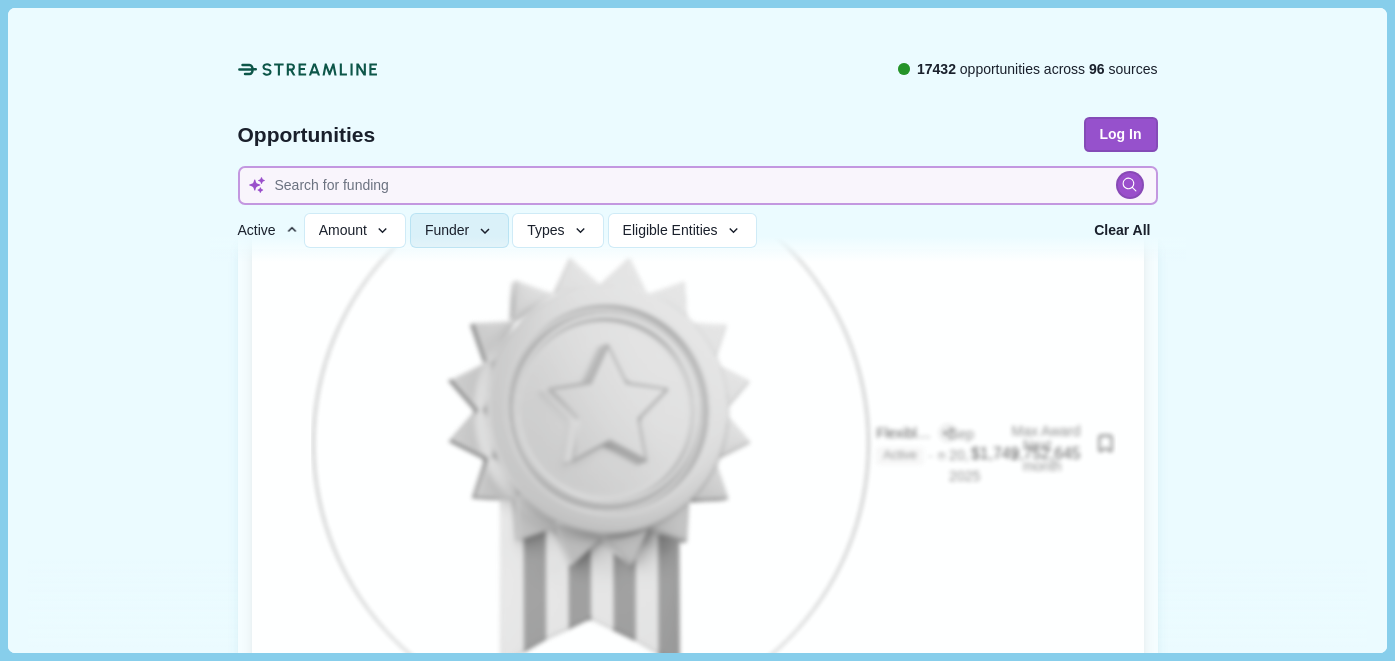 click at bounding box center [698, 185] 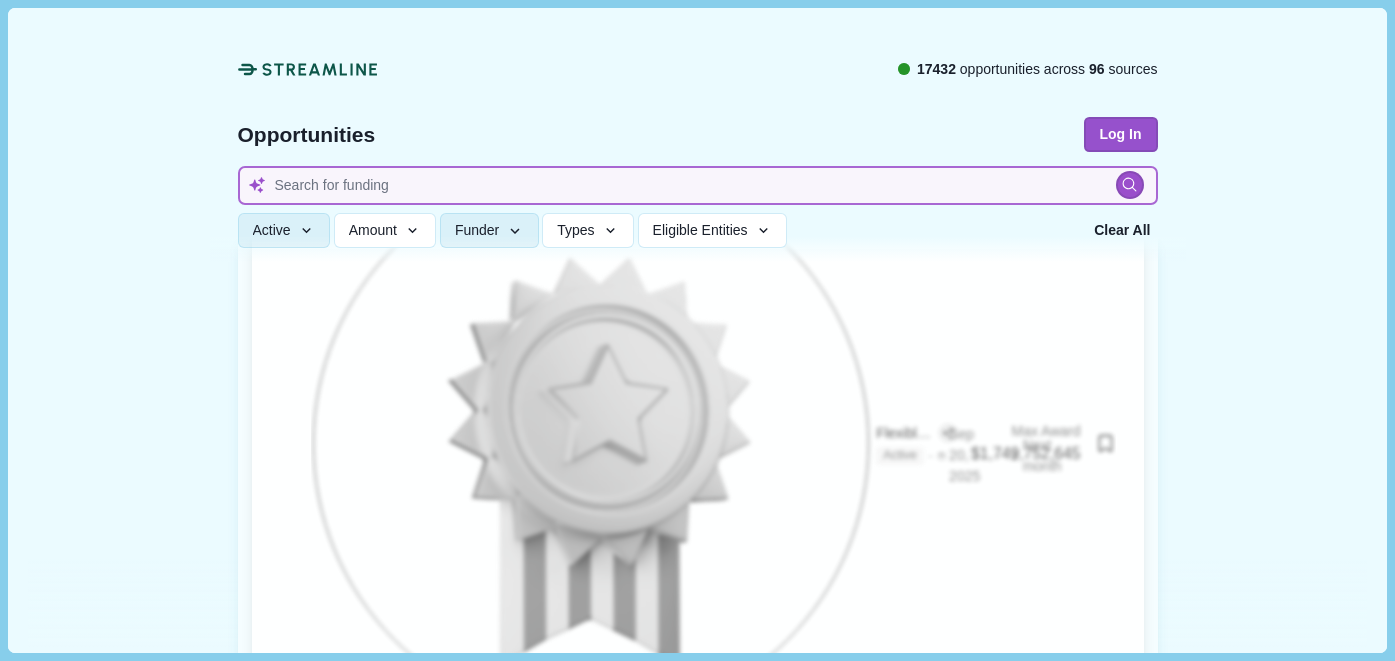 click at bounding box center (698, 185) 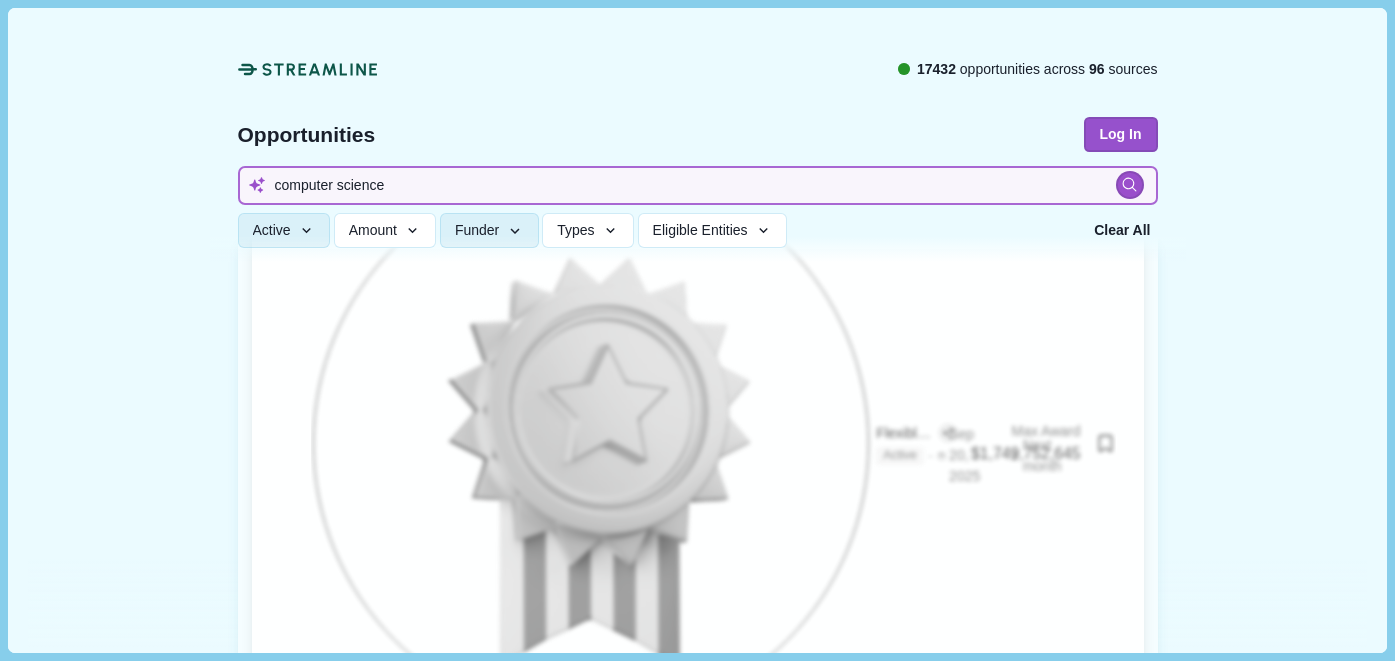 type on "computer science" 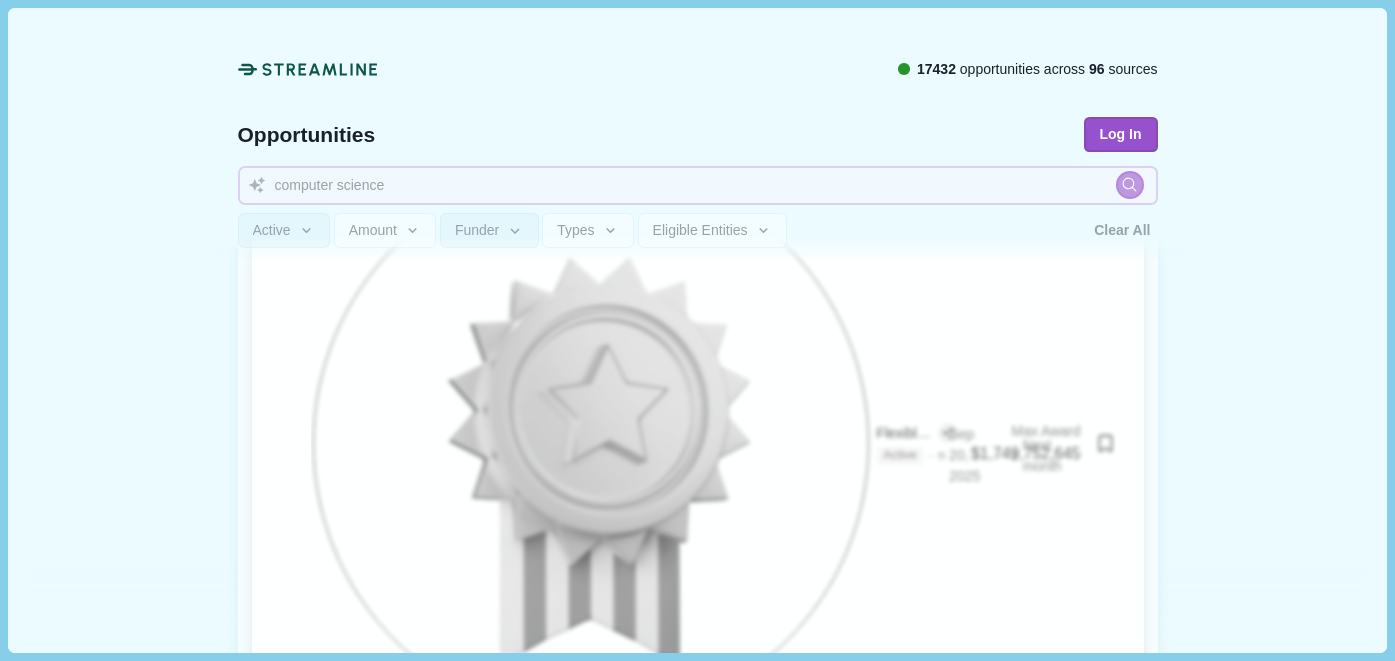 type 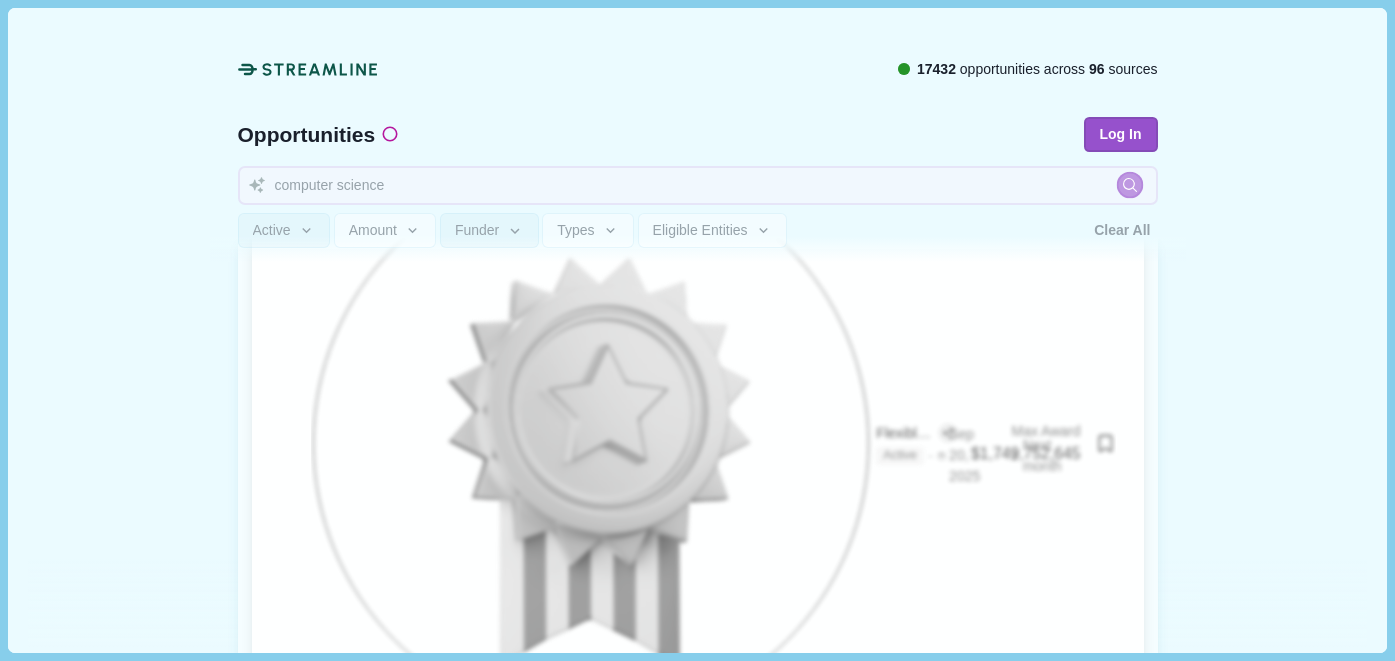 type 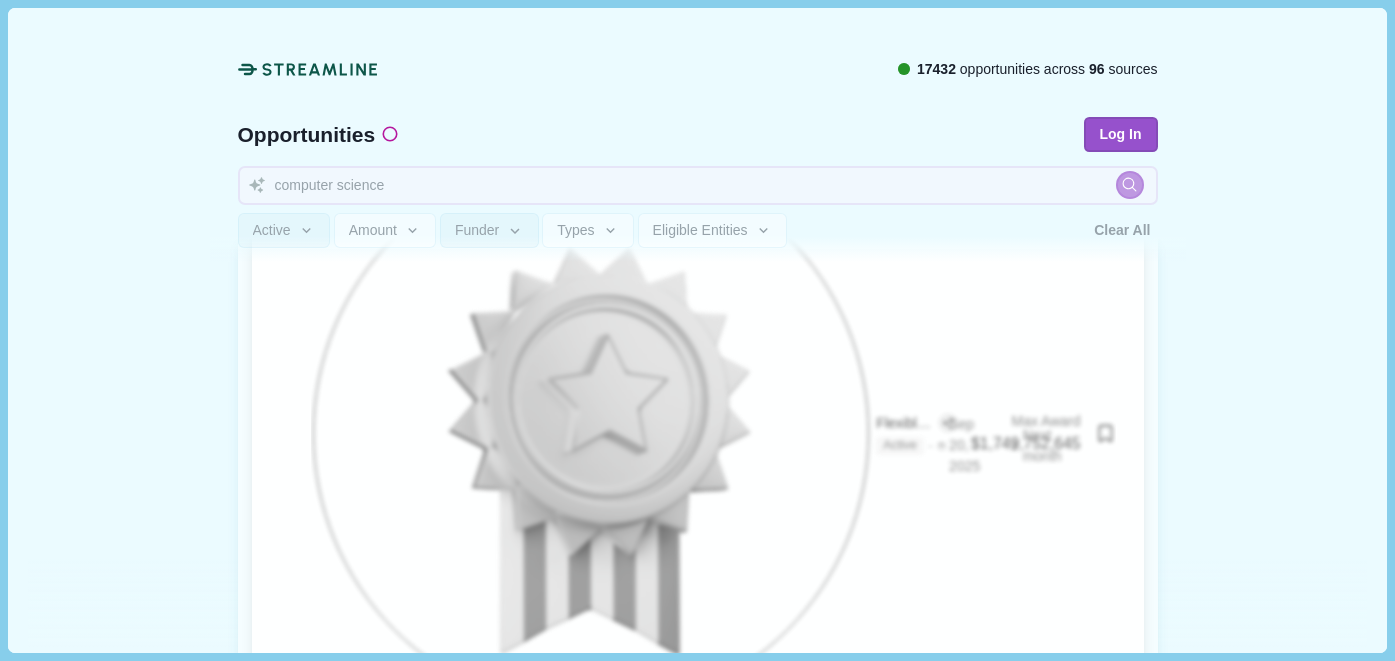 type 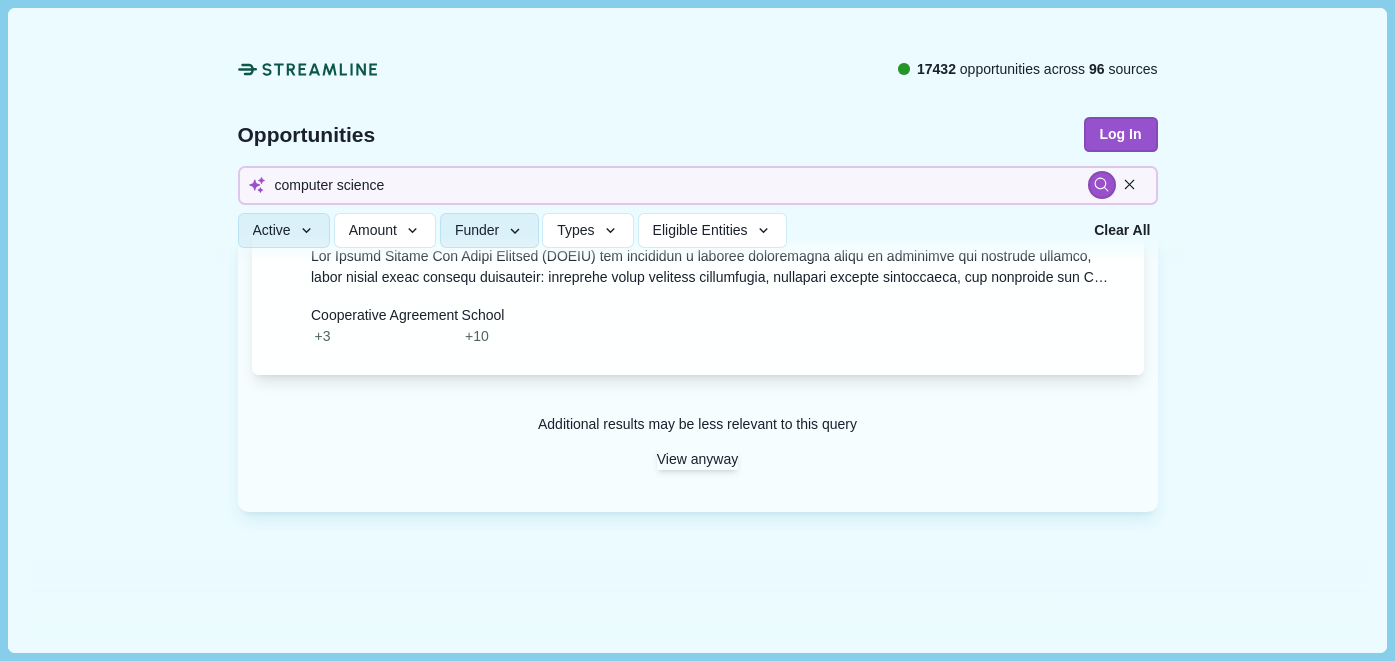 type 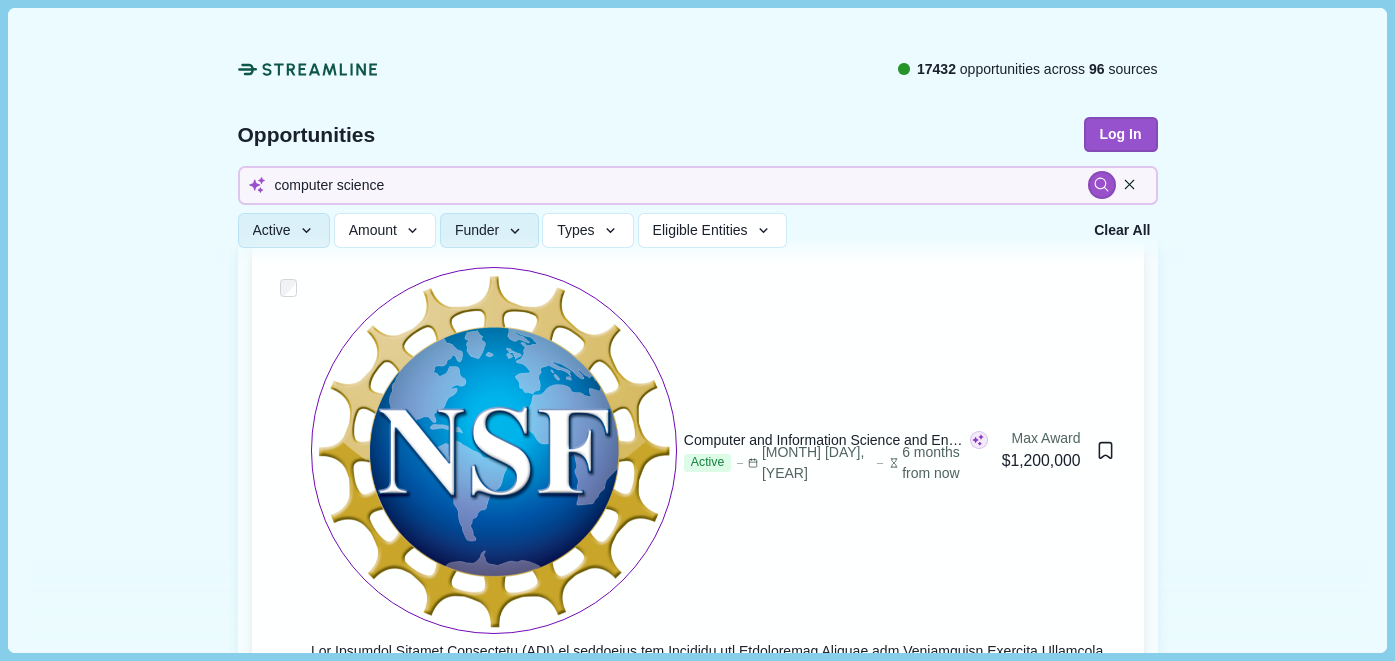 scroll, scrollTop: 713, scrollLeft: 0, axis: vertical 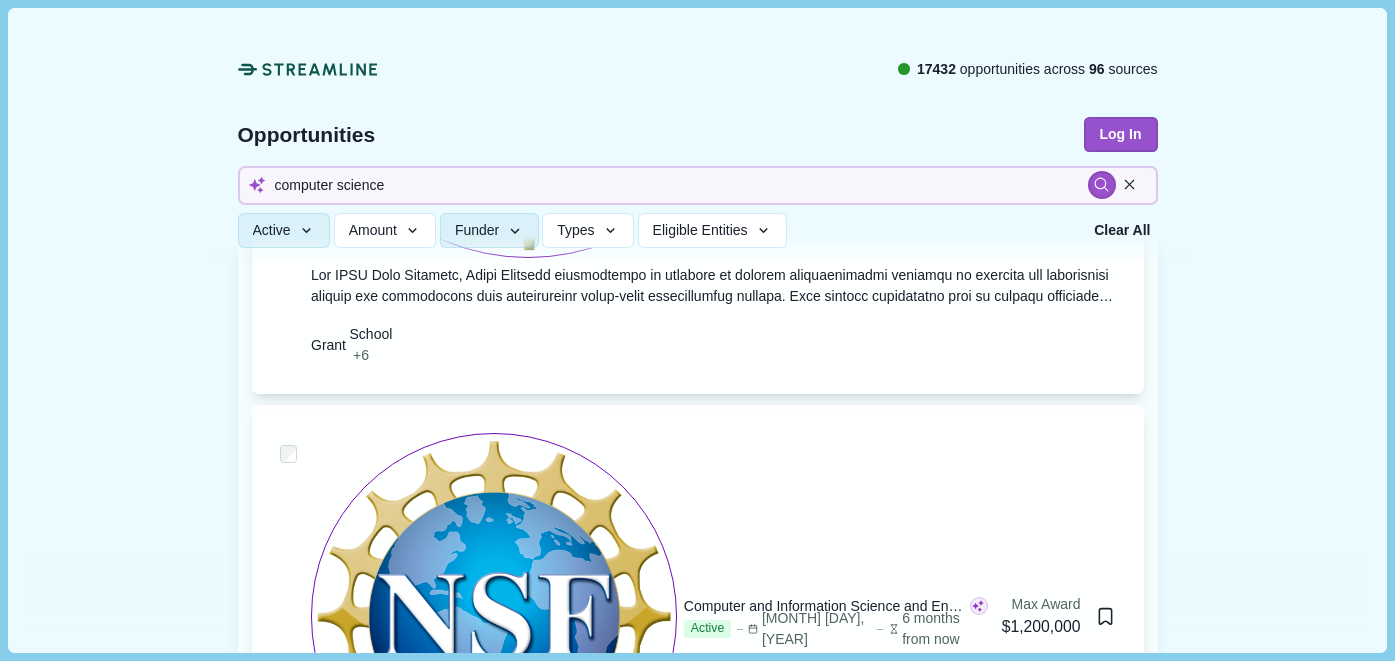 click at bounding box center (713, 1478) 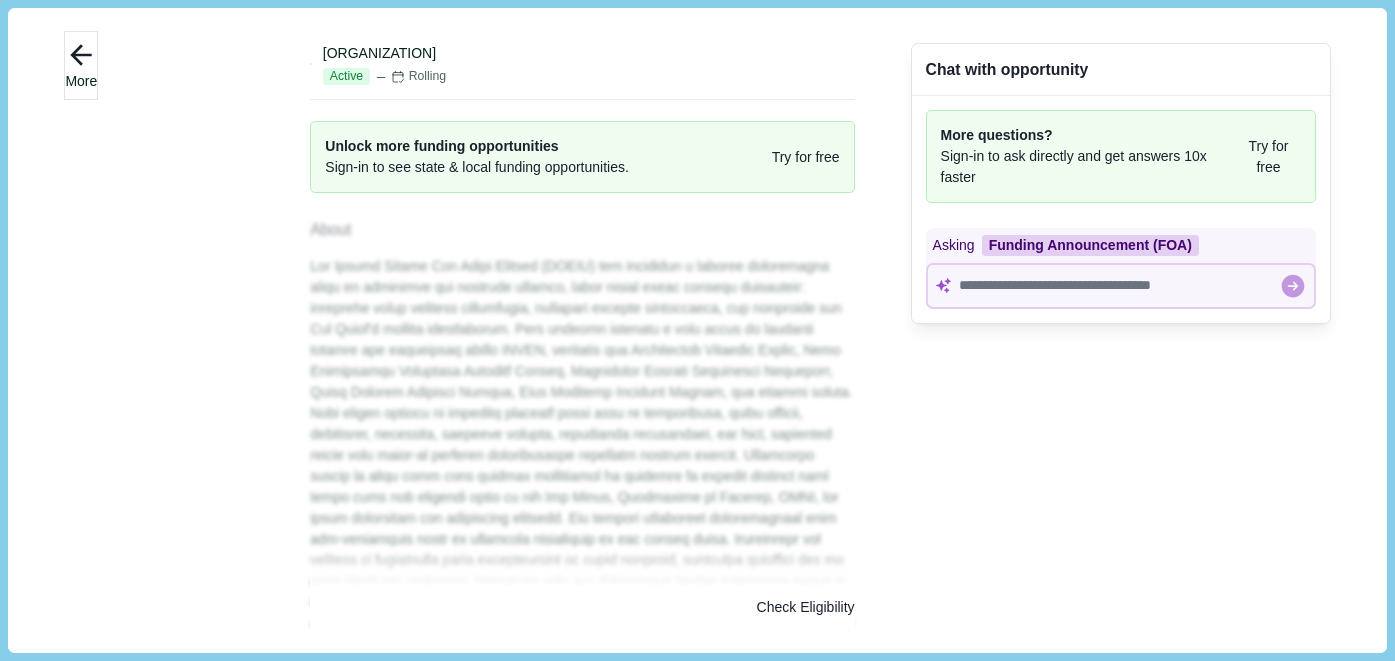 scroll, scrollTop: 0, scrollLeft: 0, axis: both 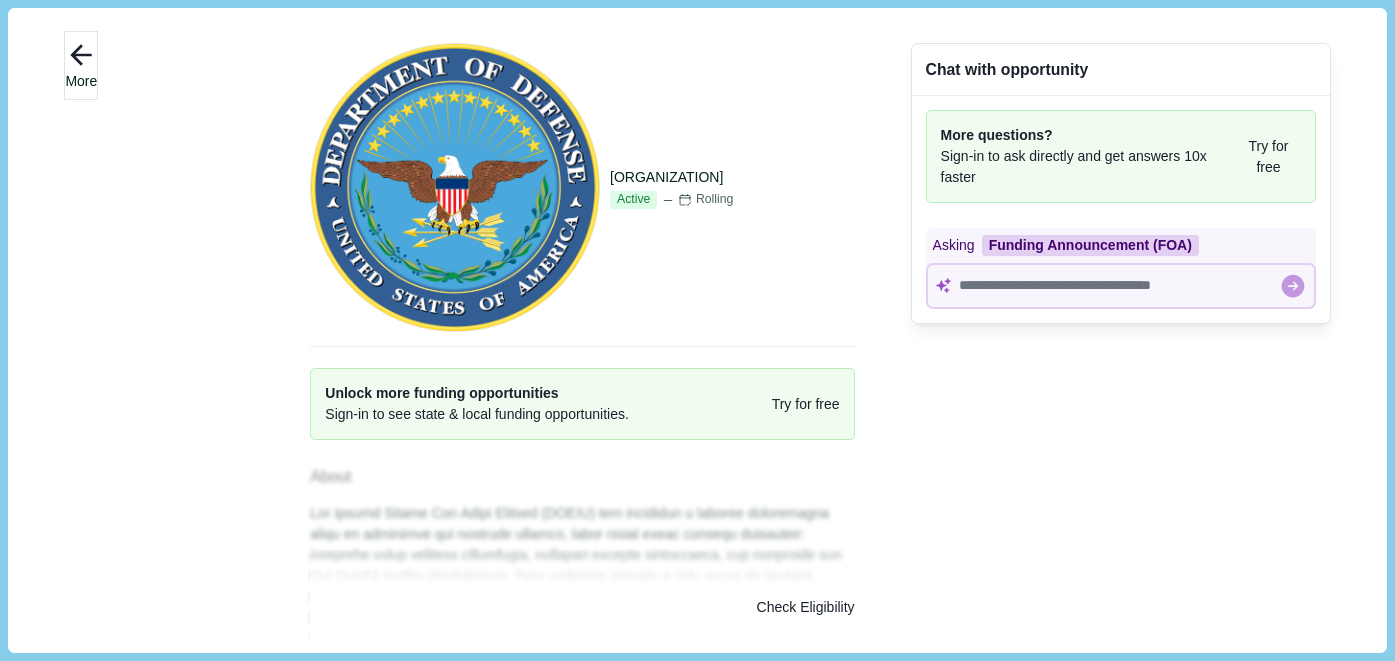 drag, startPoint x: 366, startPoint y: 45, endPoint x: 480, endPoint y: 76, distance: 118.13975 